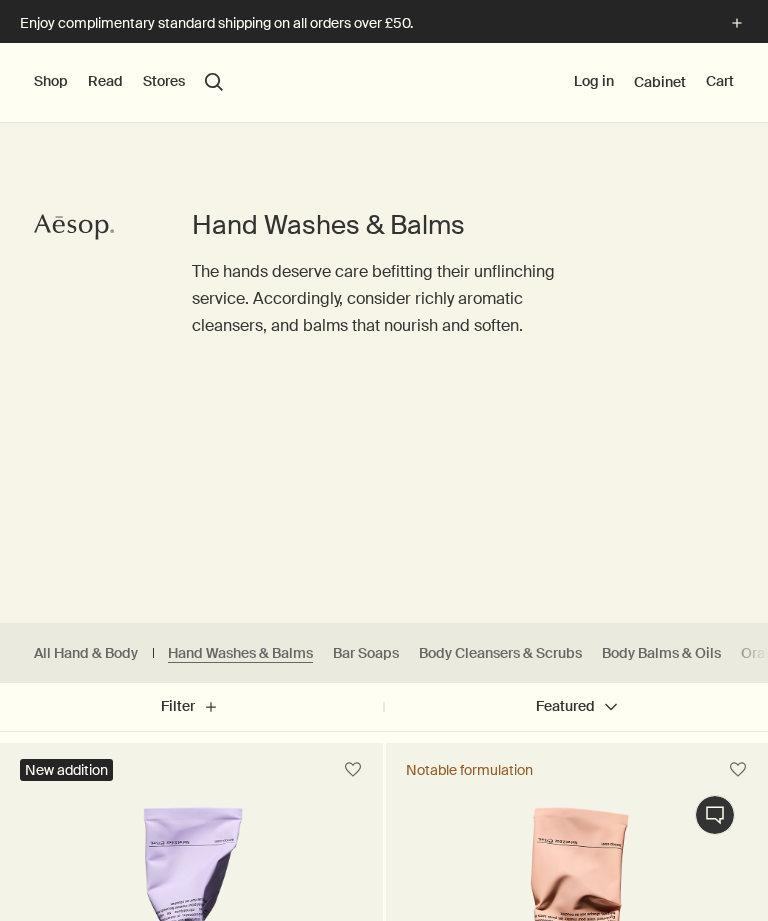 scroll, scrollTop: 0, scrollLeft: 0, axis: both 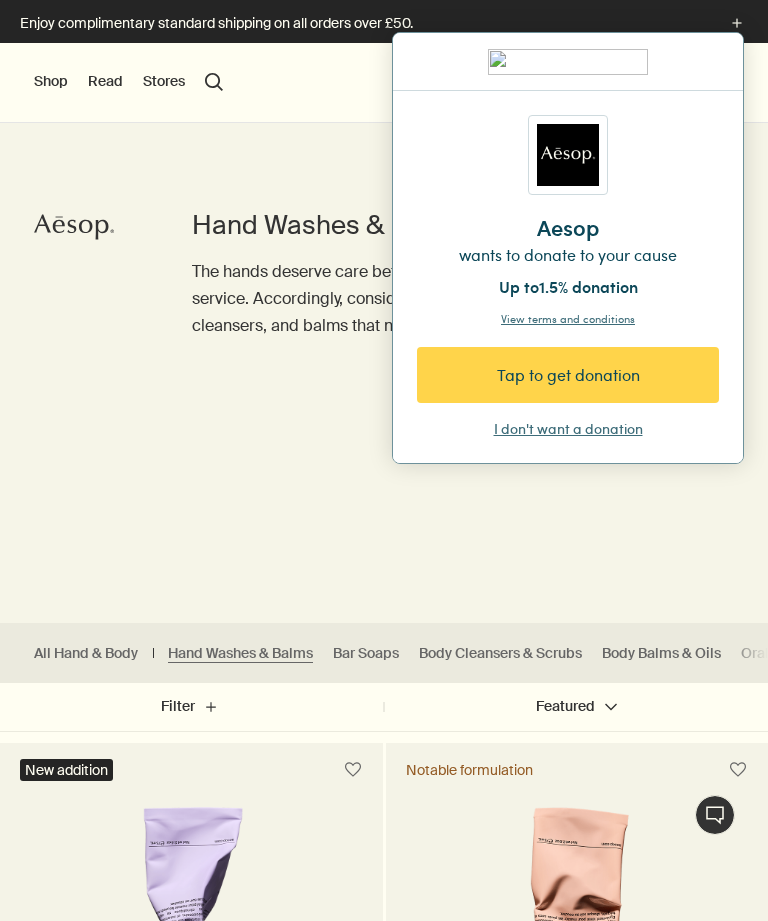 click on "Shop" at bounding box center [51, 82] 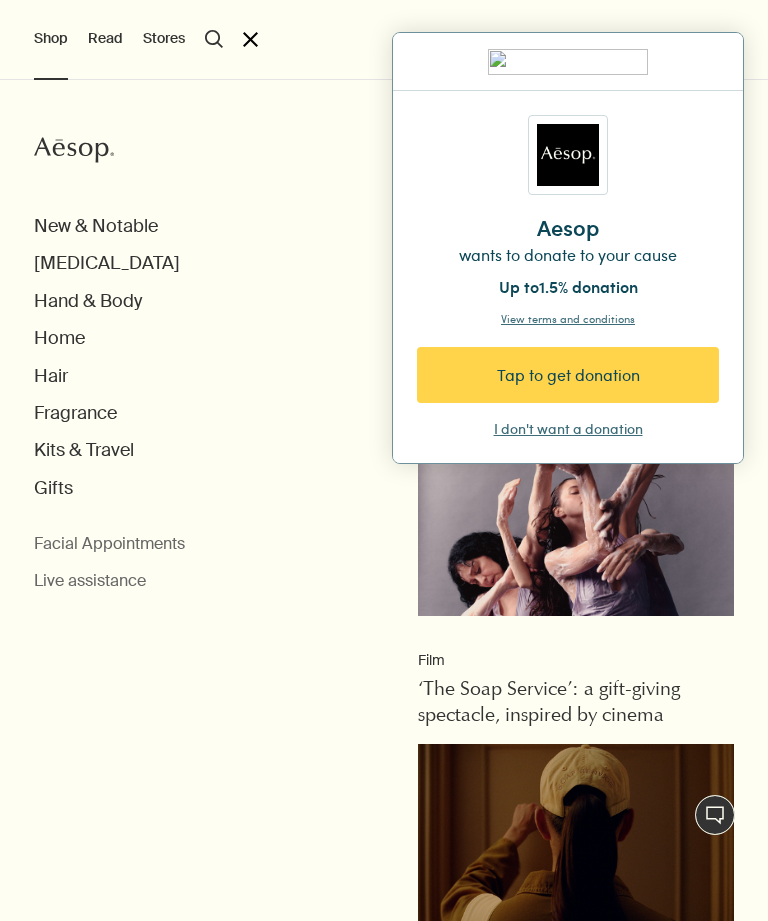 click on "Tap to get donation" at bounding box center (568, 375) 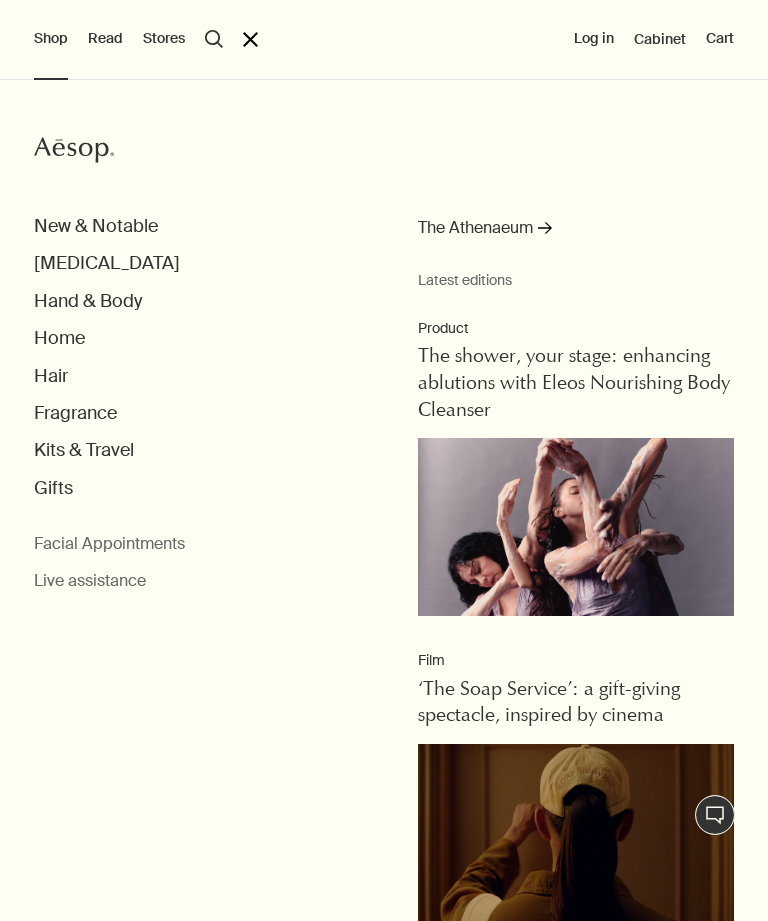 click on "[MEDICAL_DATA]" at bounding box center [107, 263] 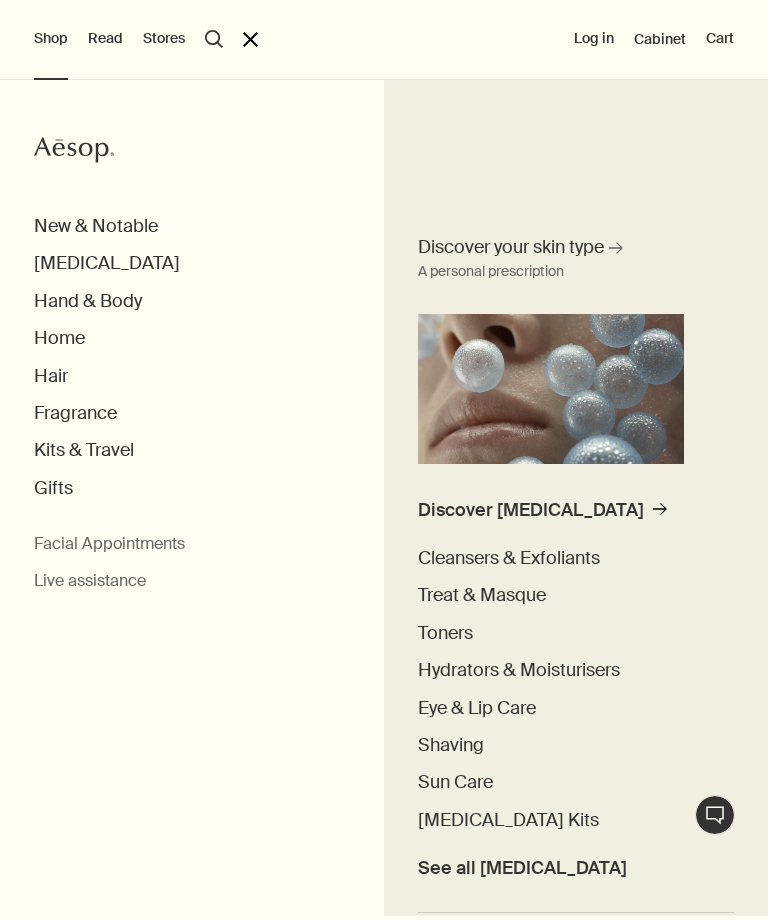 click on "Hydrators & Moisturisers" at bounding box center [519, 670] 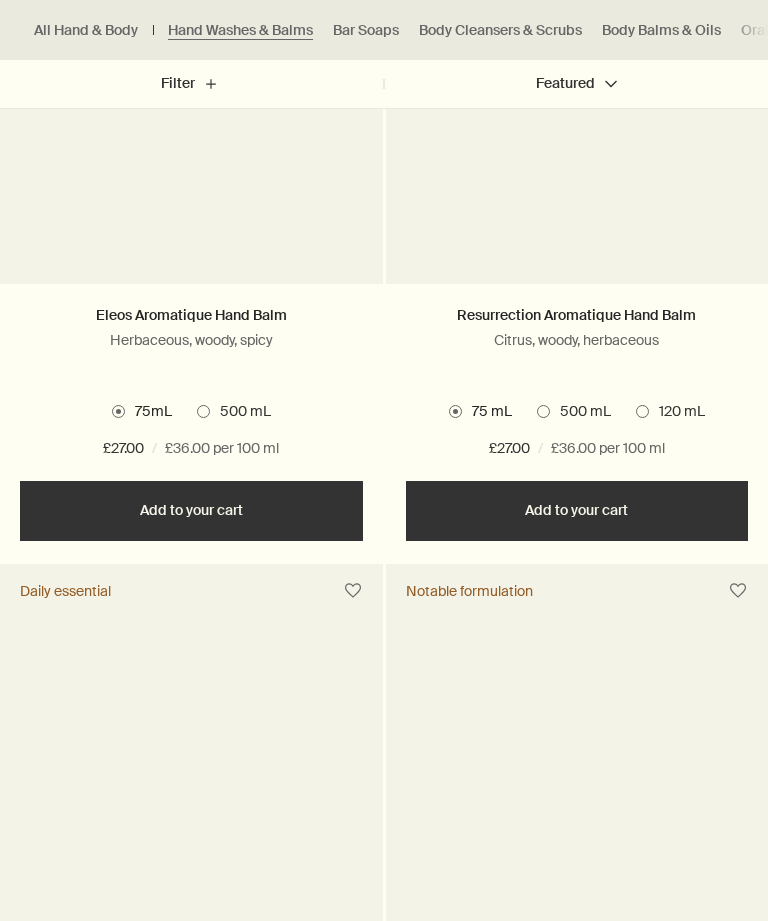 scroll, scrollTop: 883, scrollLeft: 0, axis: vertical 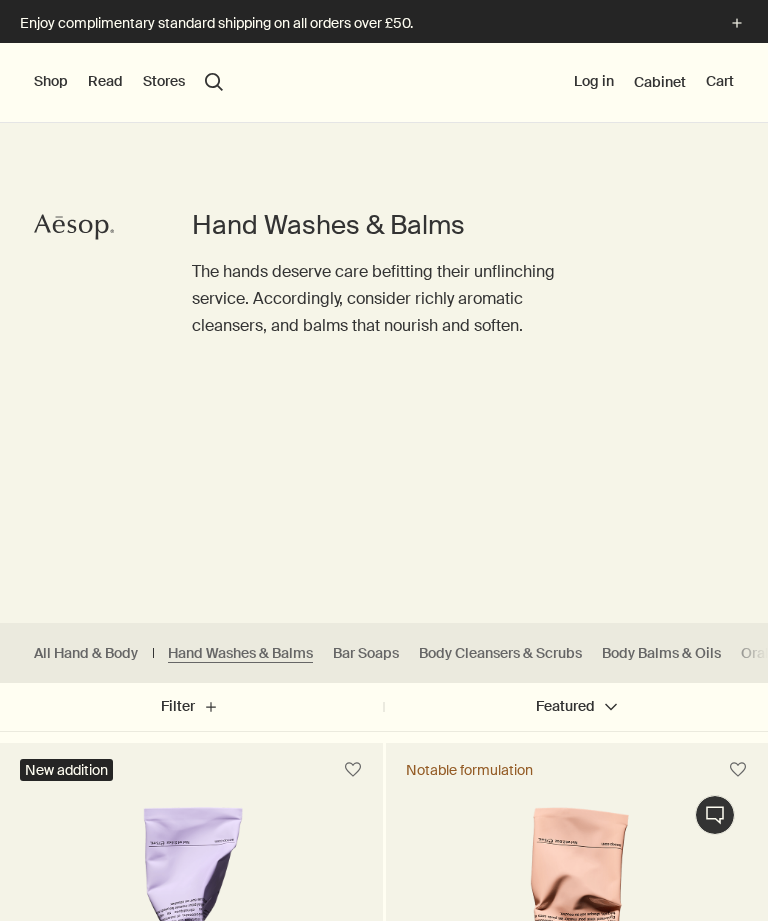 click on "Shop" at bounding box center (51, 82) 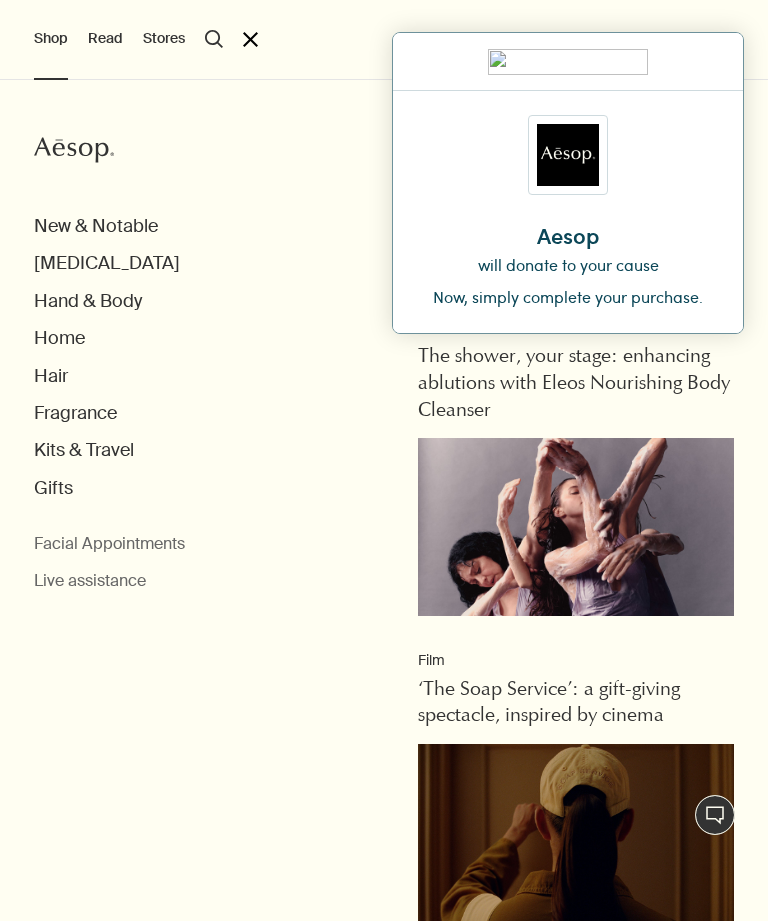 click on "[MEDICAL_DATA]" at bounding box center (107, 263) 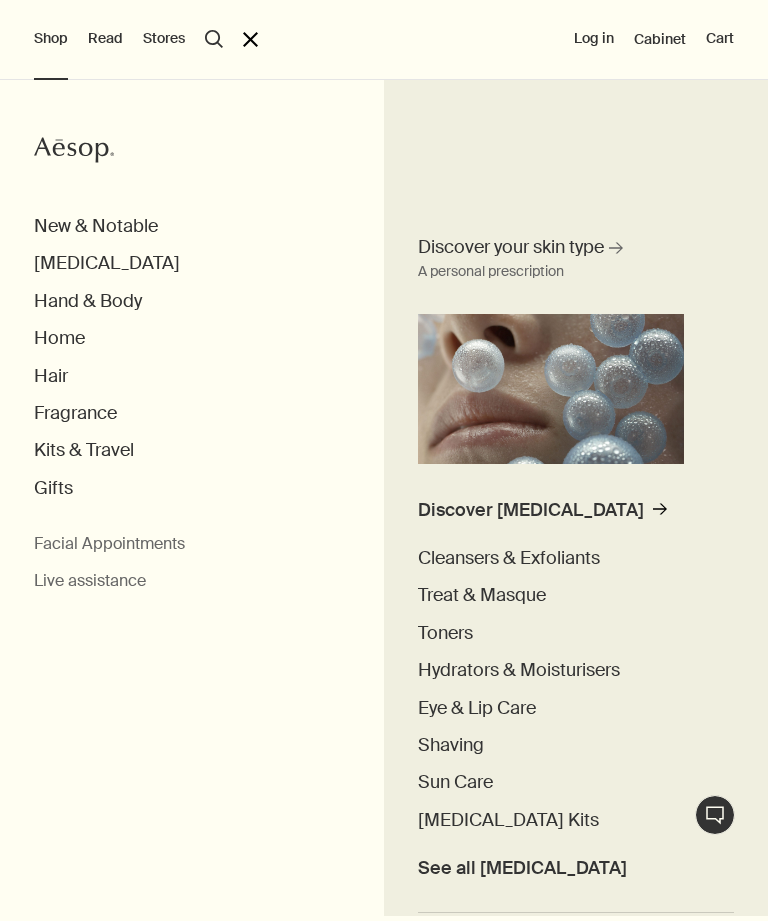 click on "Hydrators & Moisturisers" at bounding box center (519, 670) 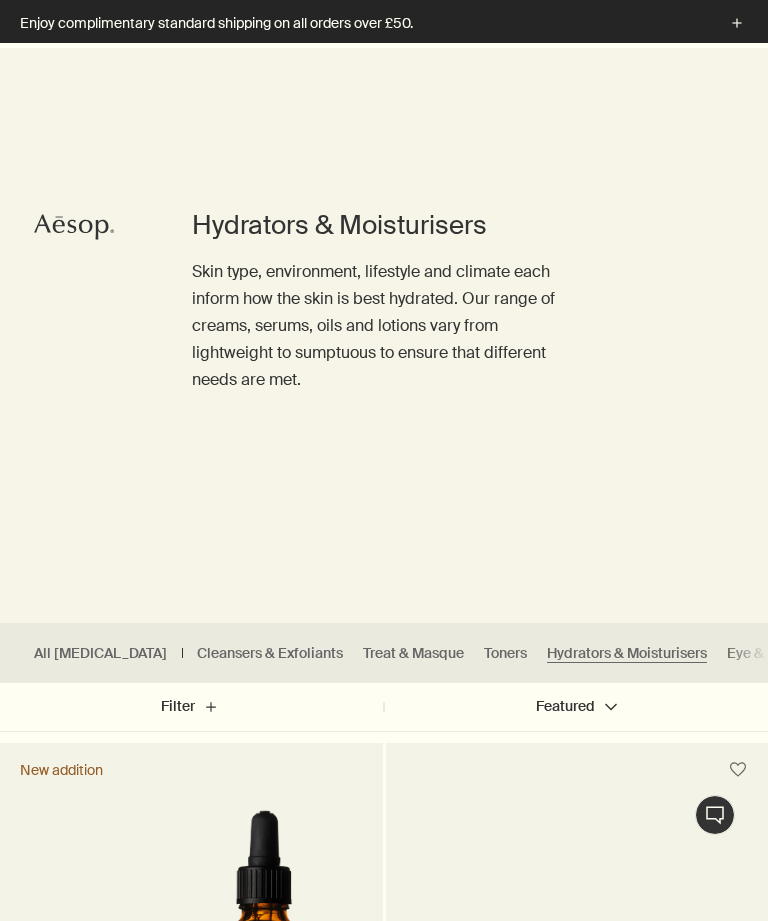 scroll, scrollTop: 601, scrollLeft: 0, axis: vertical 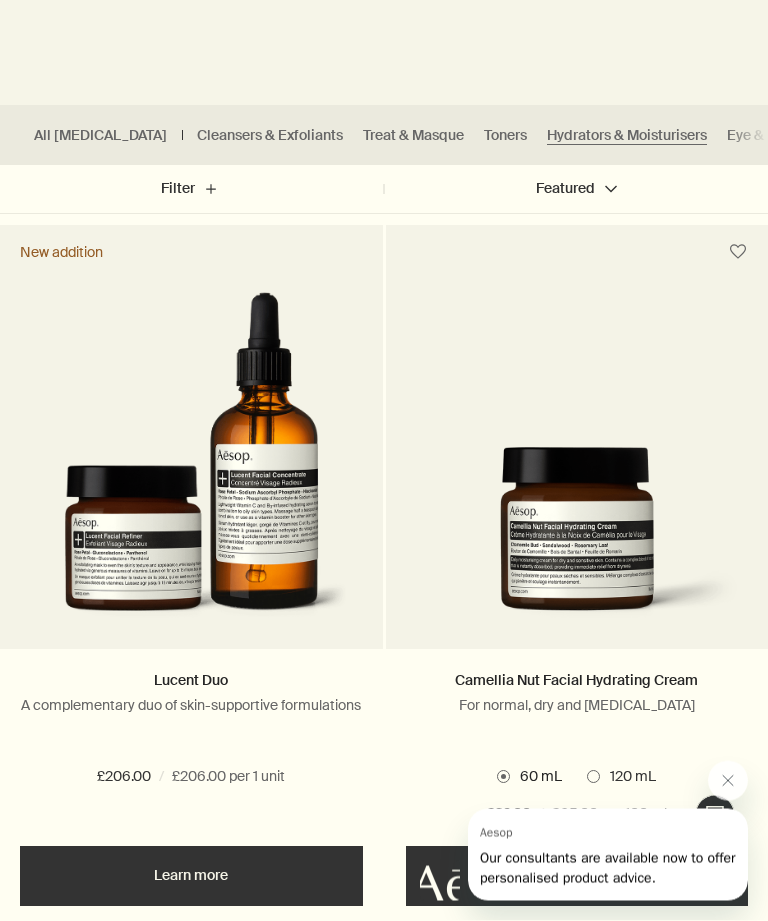 click on "Learn more" at bounding box center (191, 877) 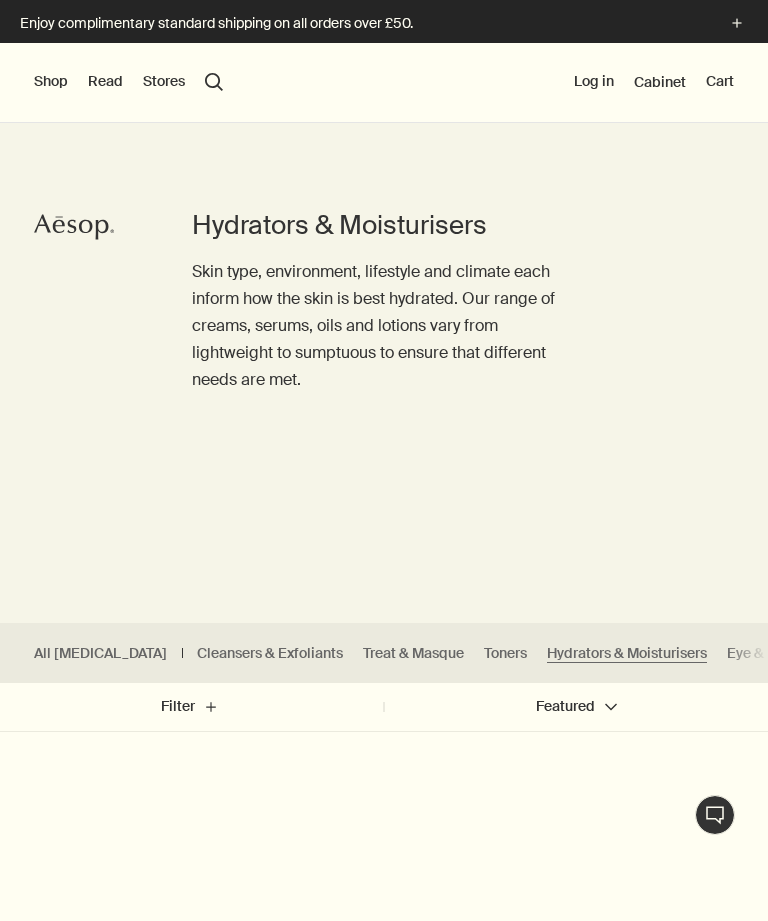 scroll, scrollTop: 0, scrollLeft: 0, axis: both 